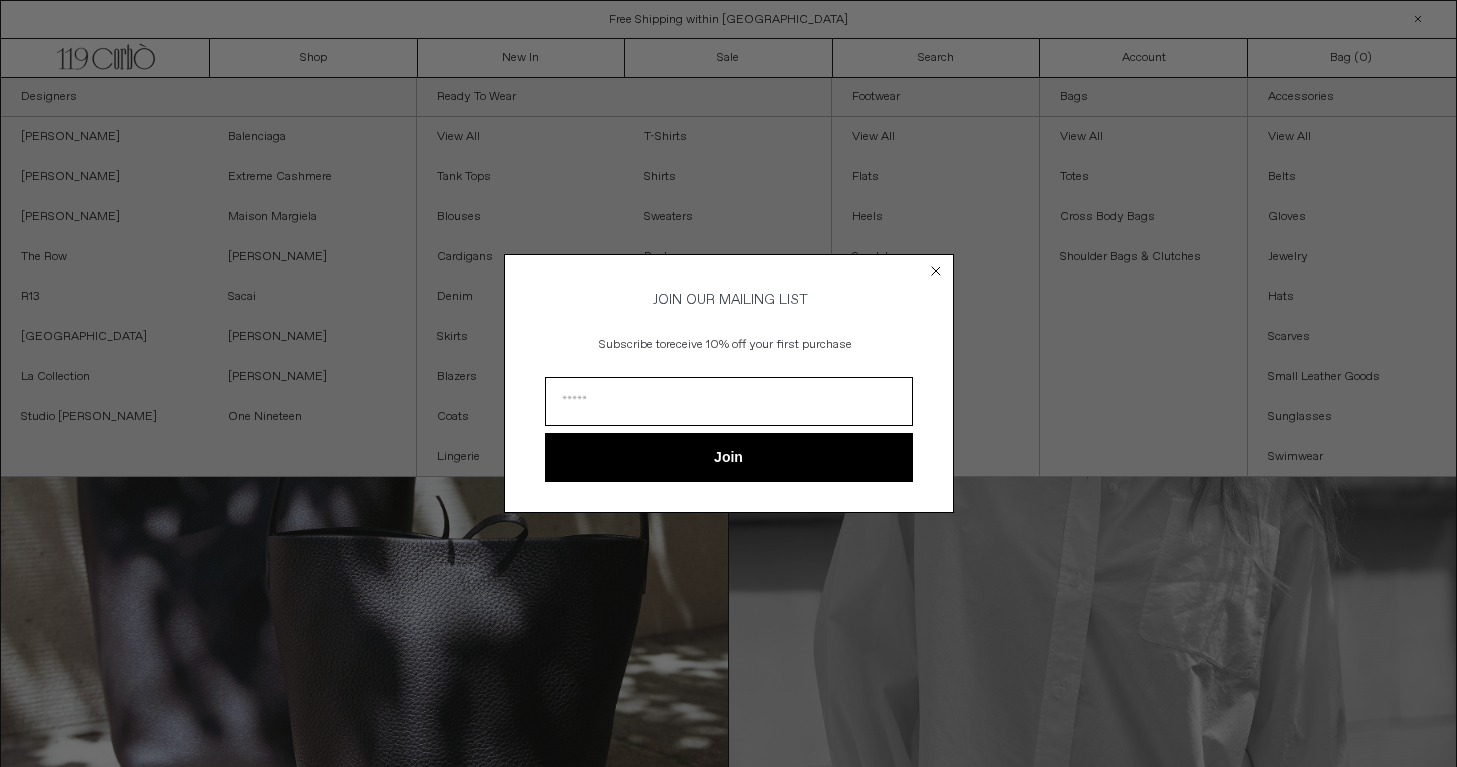 scroll, scrollTop: 0, scrollLeft: 0, axis: both 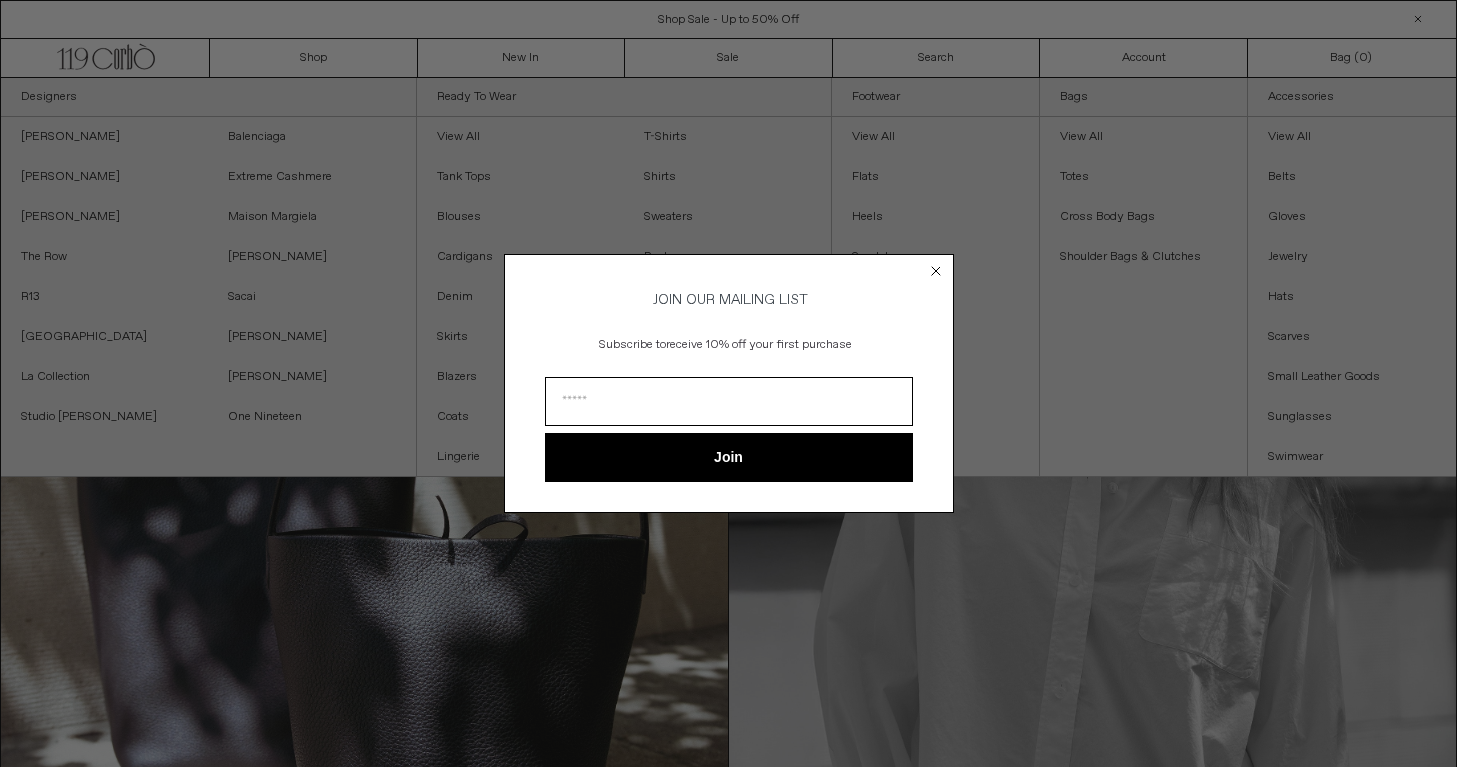 click 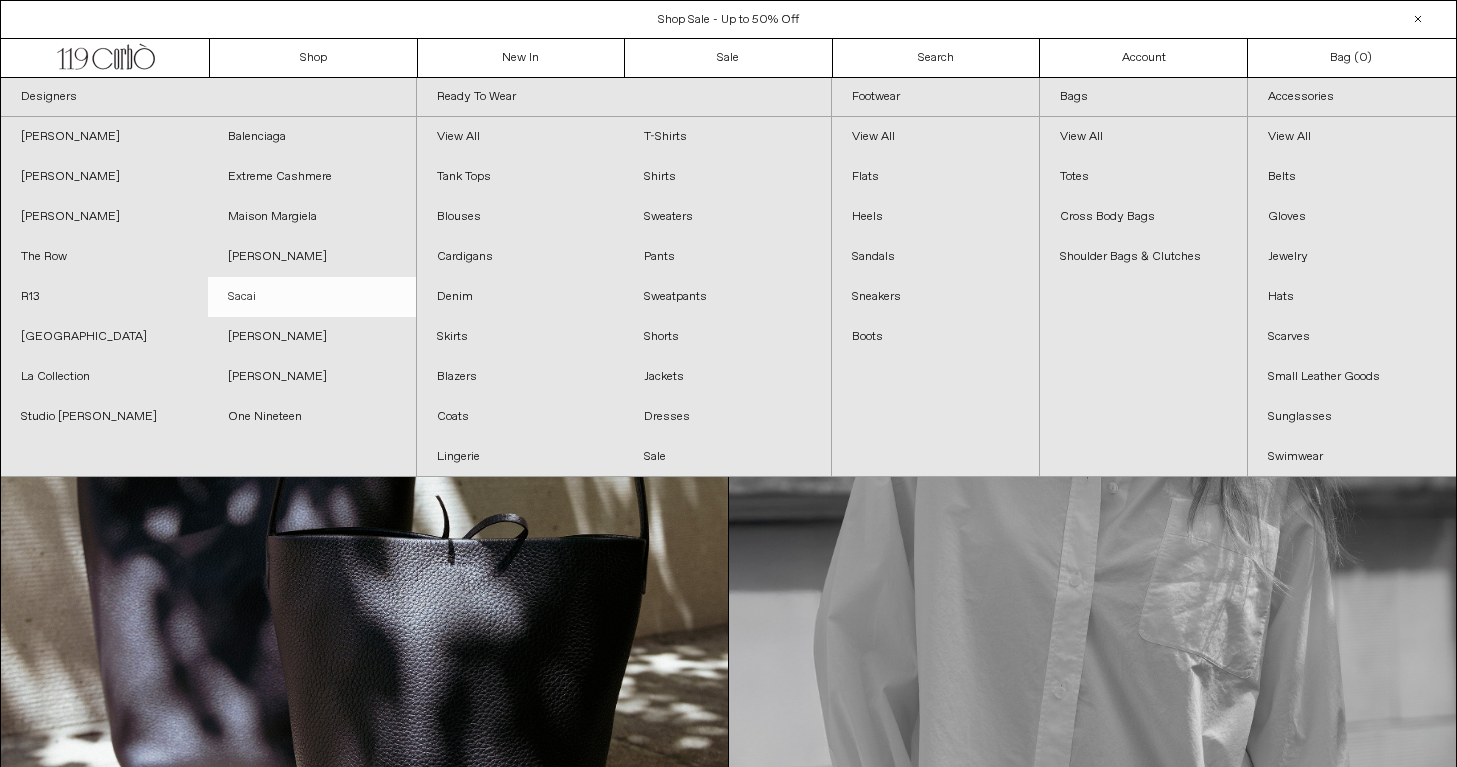 click on "Sacai" at bounding box center [311, 297] 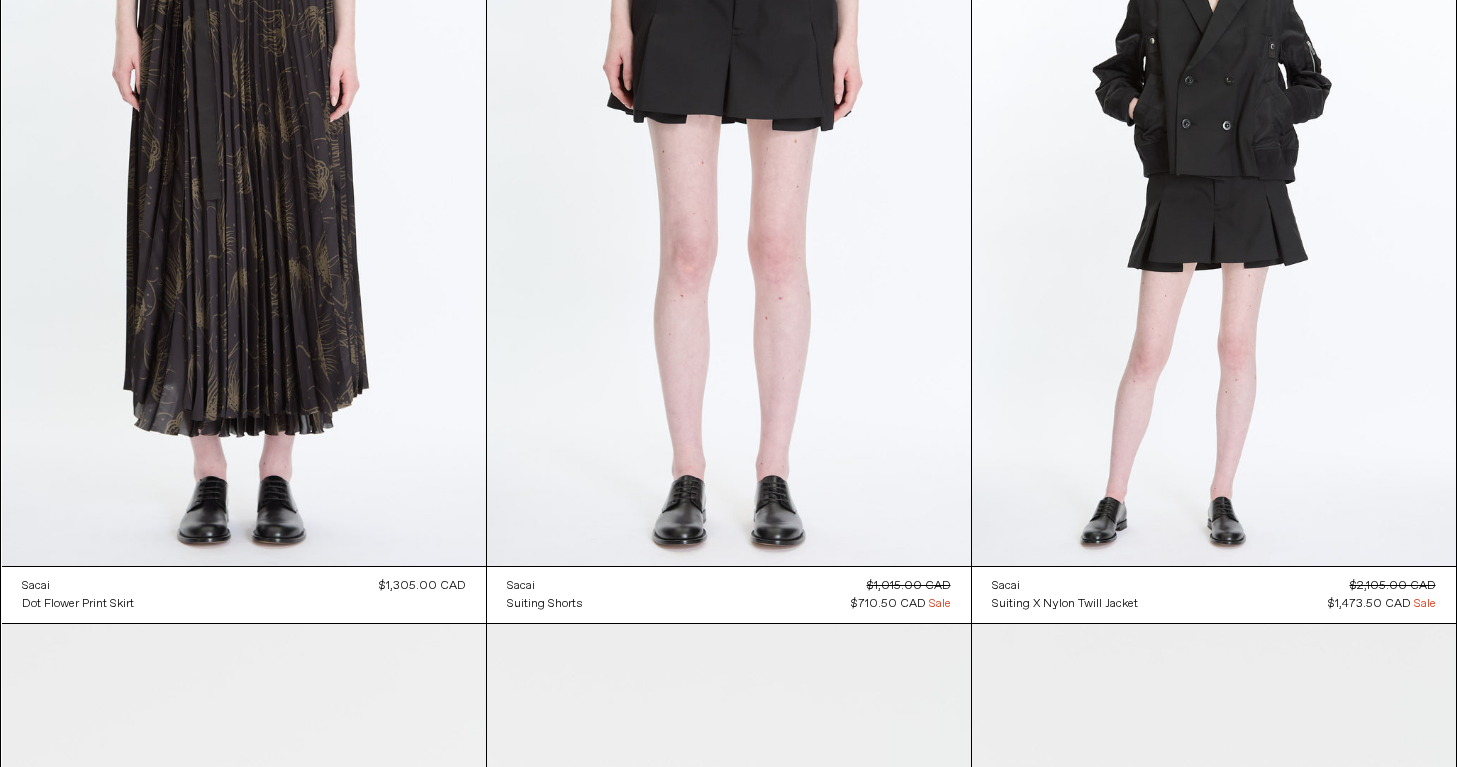 scroll, scrollTop: 4203, scrollLeft: 0, axis: vertical 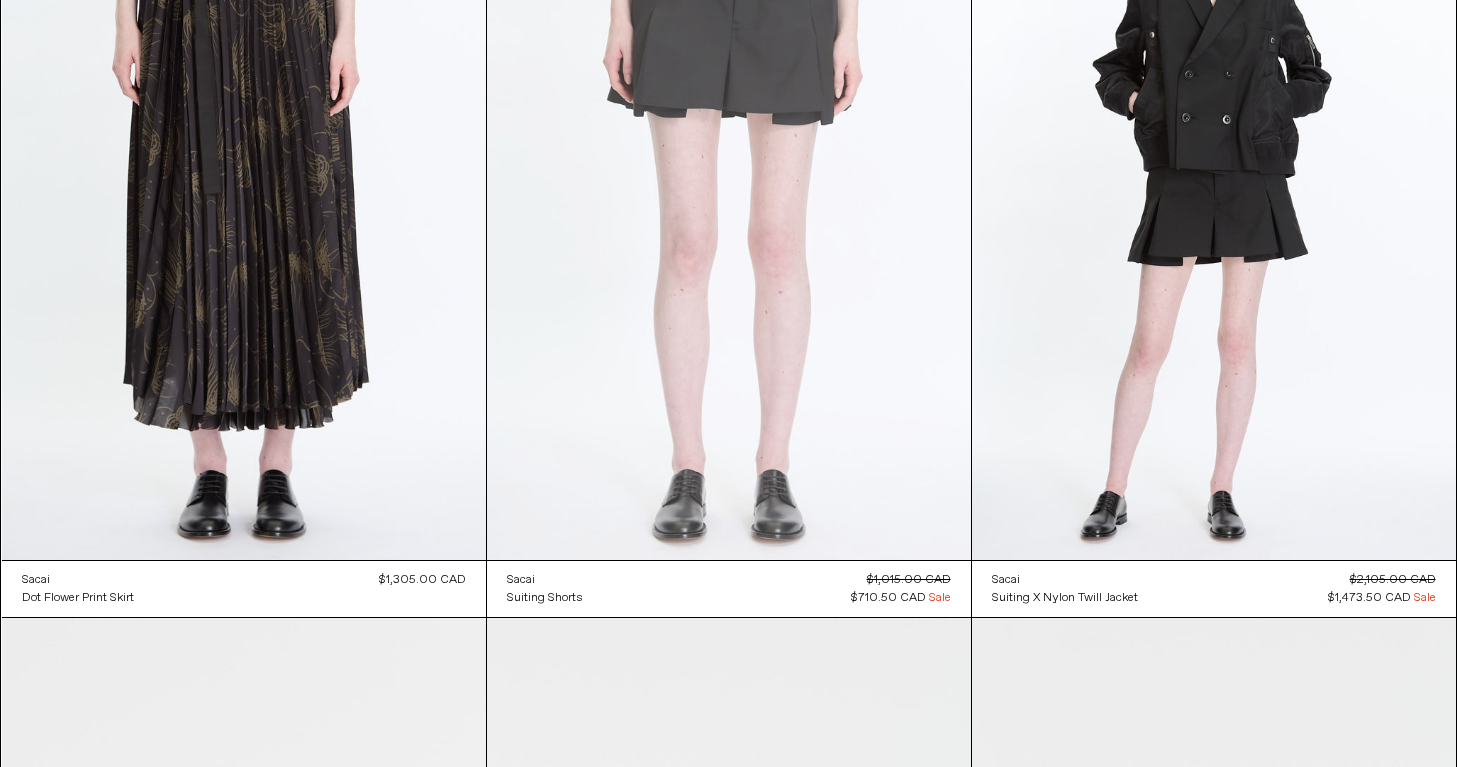 click at bounding box center (729, 197) 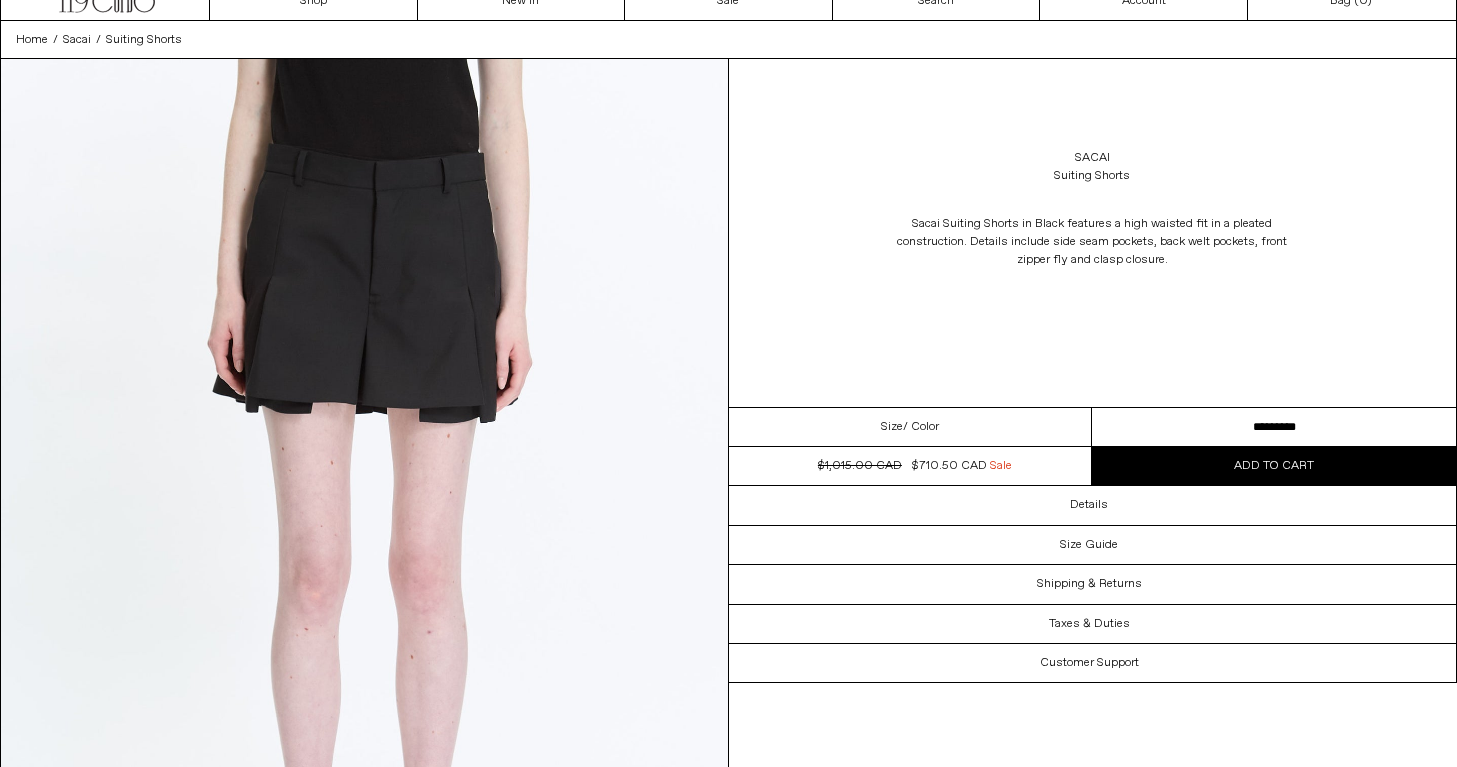 scroll, scrollTop: 70, scrollLeft: 0, axis: vertical 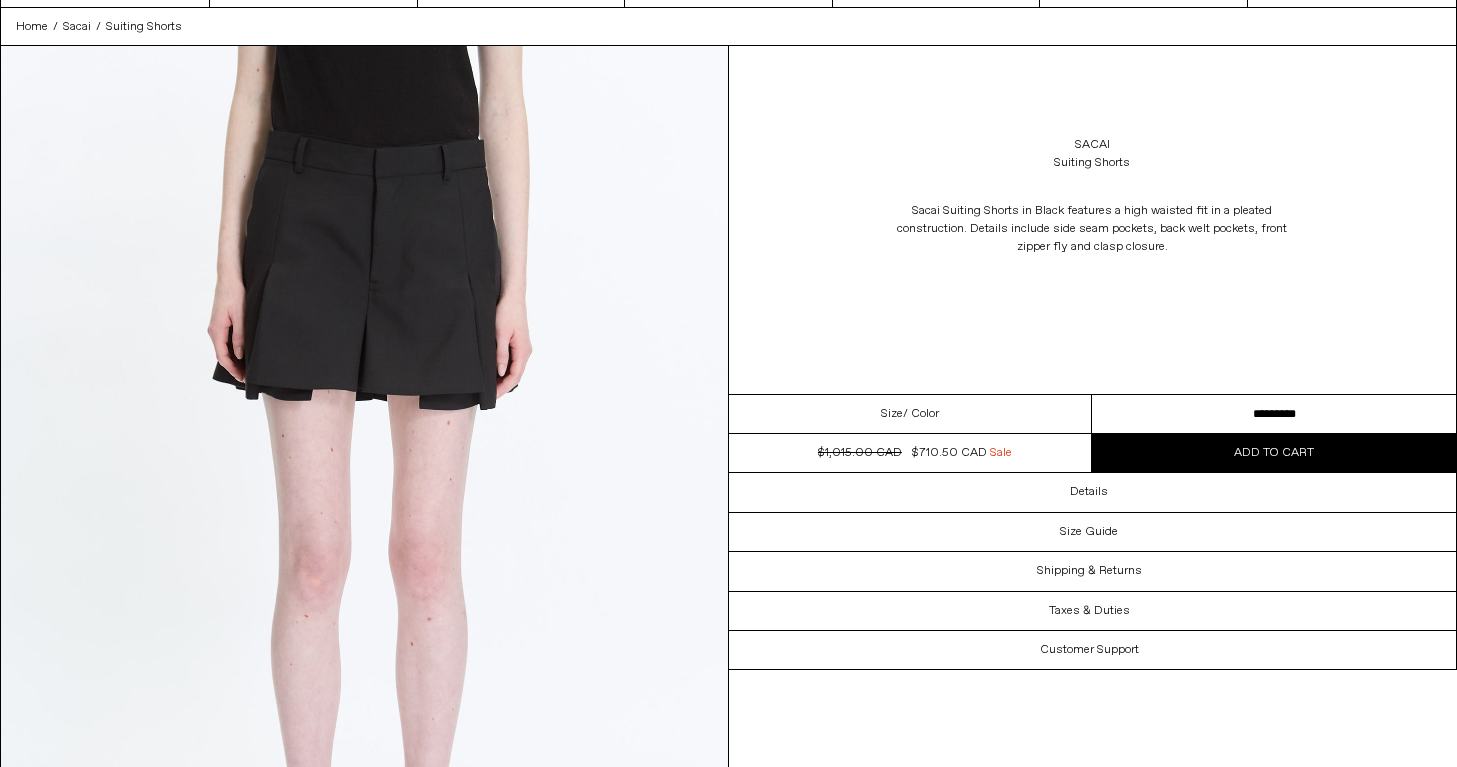 drag, startPoint x: 984, startPoint y: 450, endPoint x: 902, endPoint y: 453, distance: 82.05486 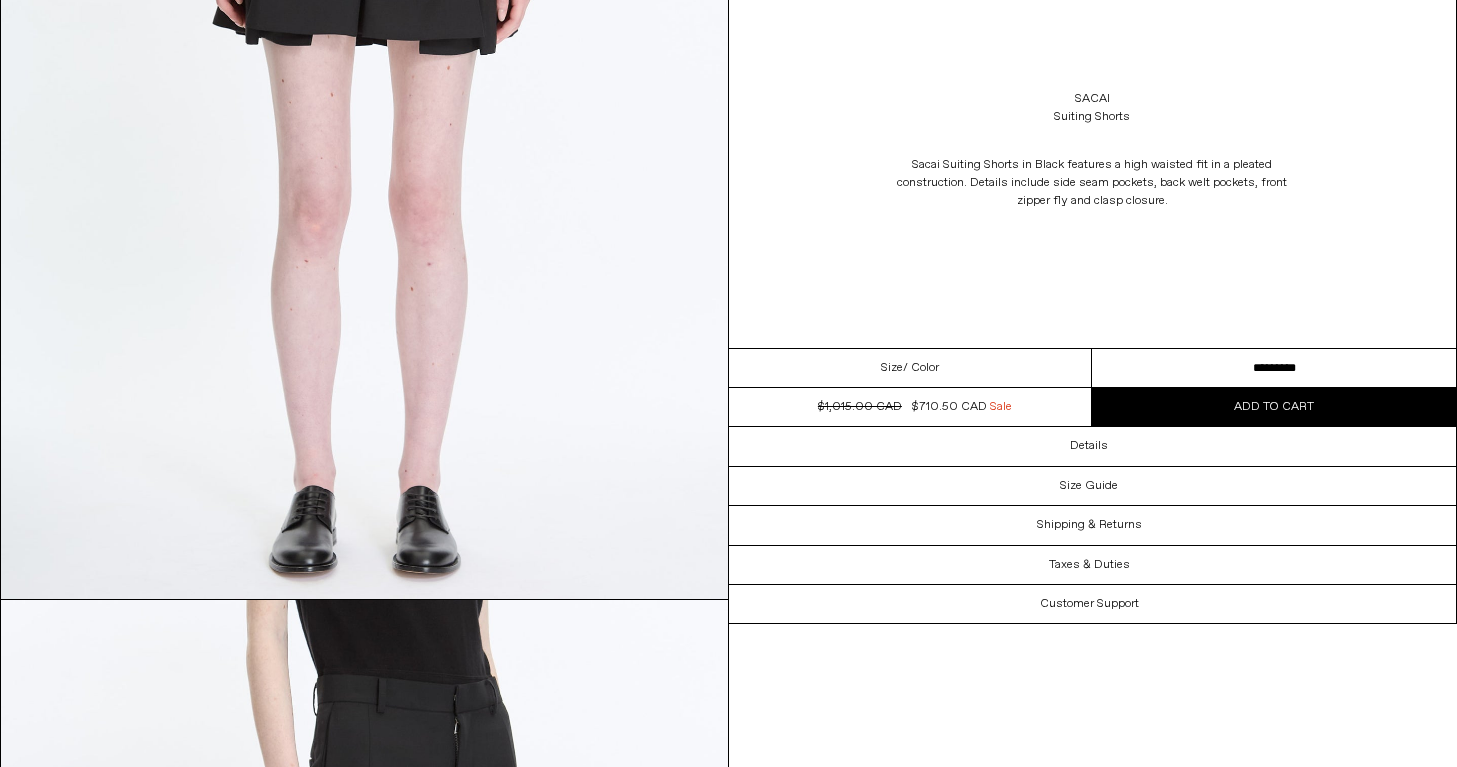scroll, scrollTop: 0, scrollLeft: 0, axis: both 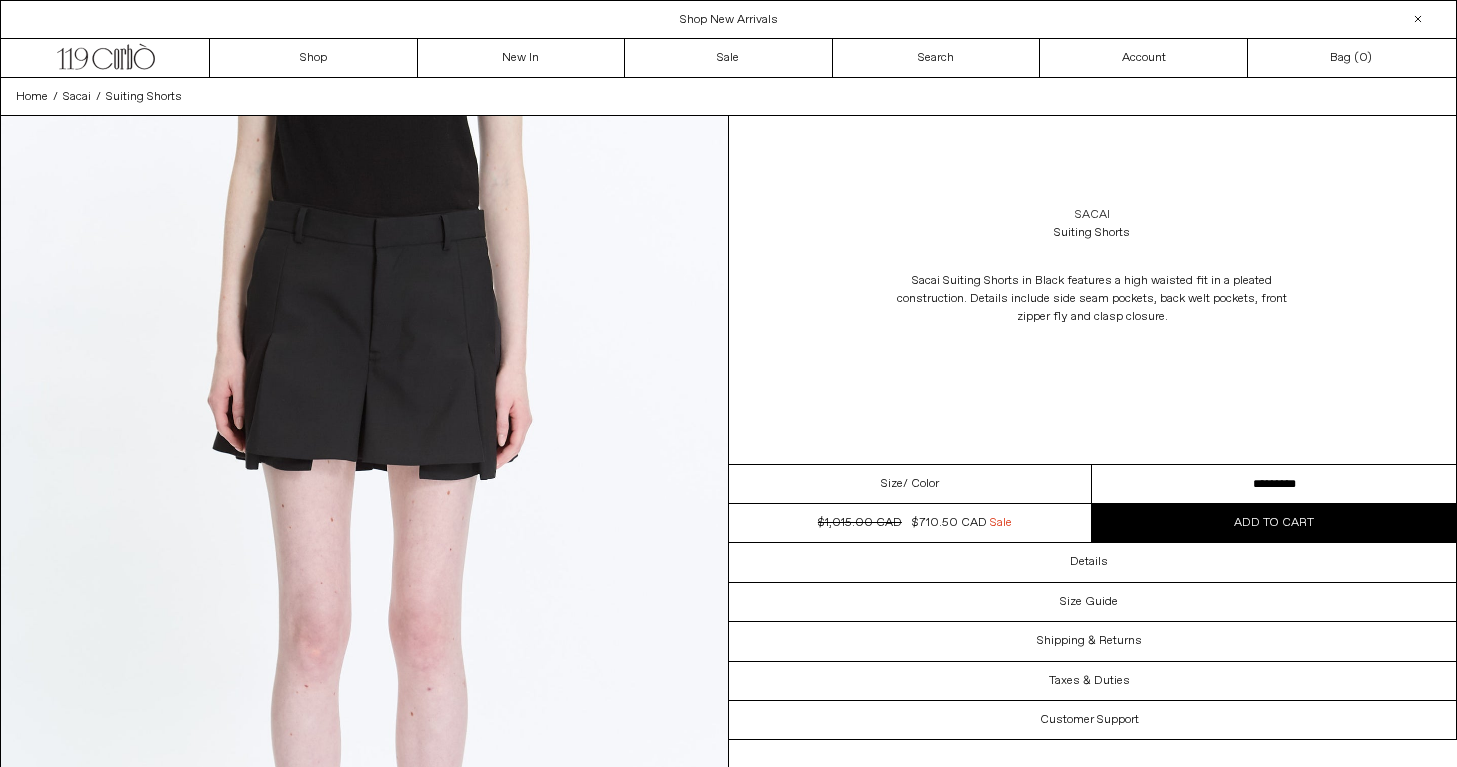click on "Sacai" at bounding box center [1092, 215] 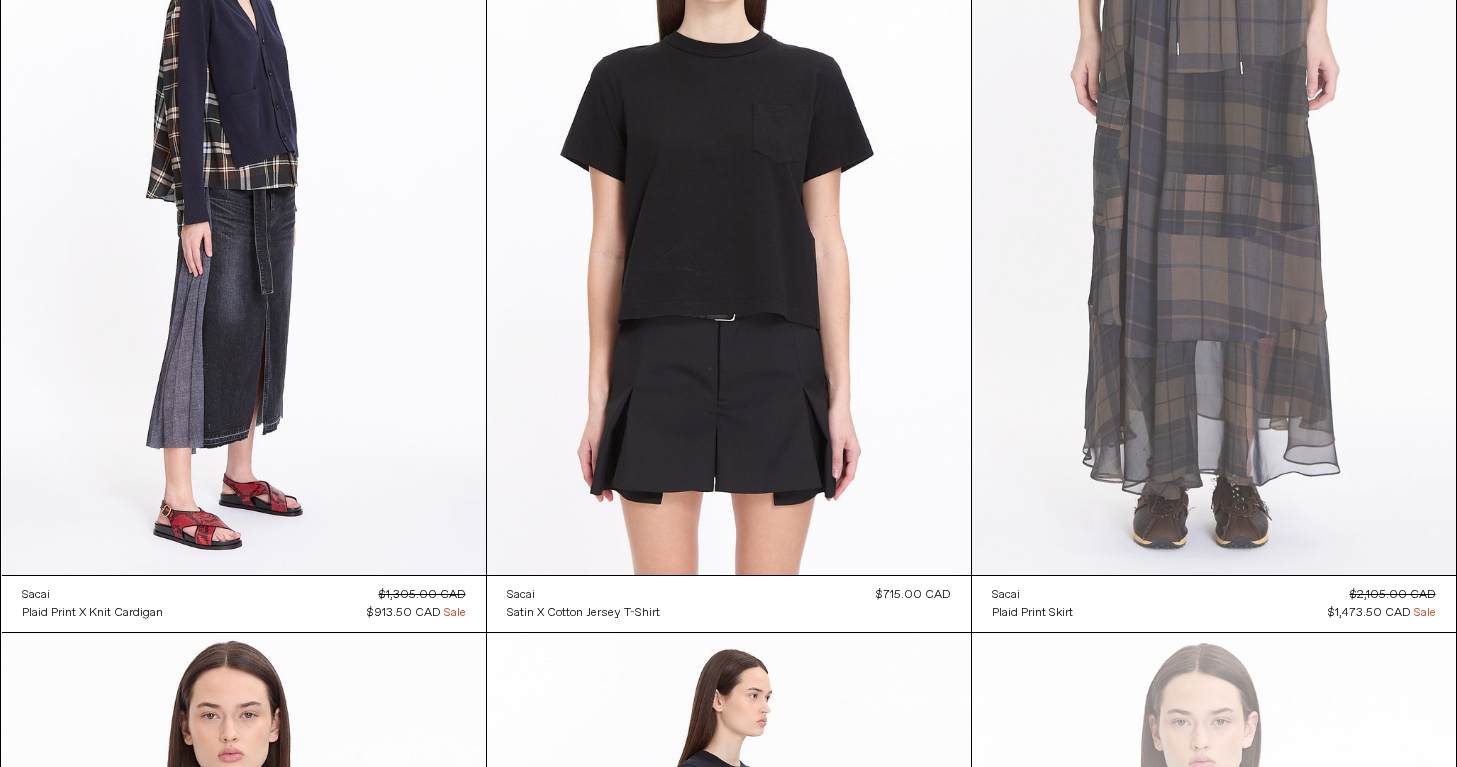 scroll, scrollTop: 0, scrollLeft: 0, axis: both 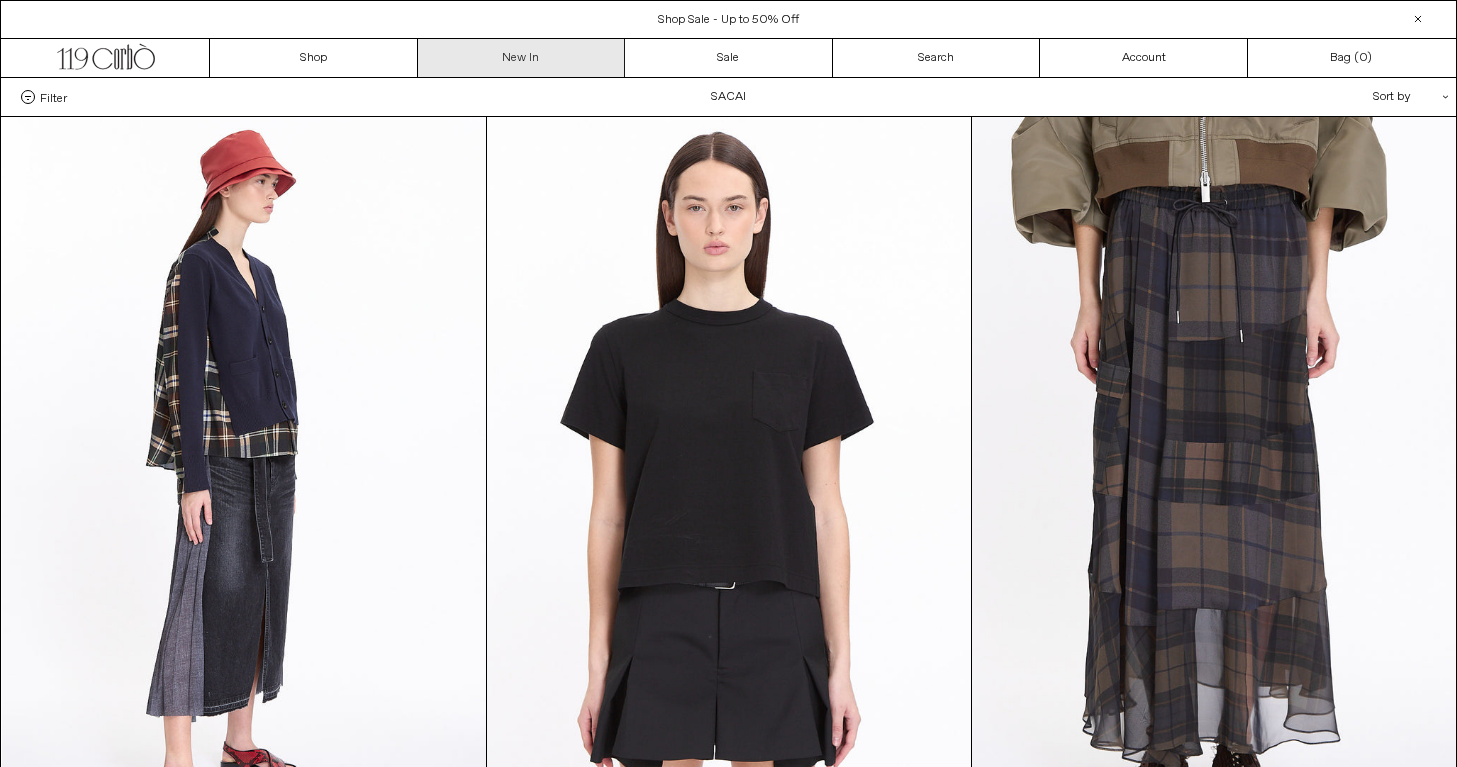 click on "New In" at bounding box center [522, 58] 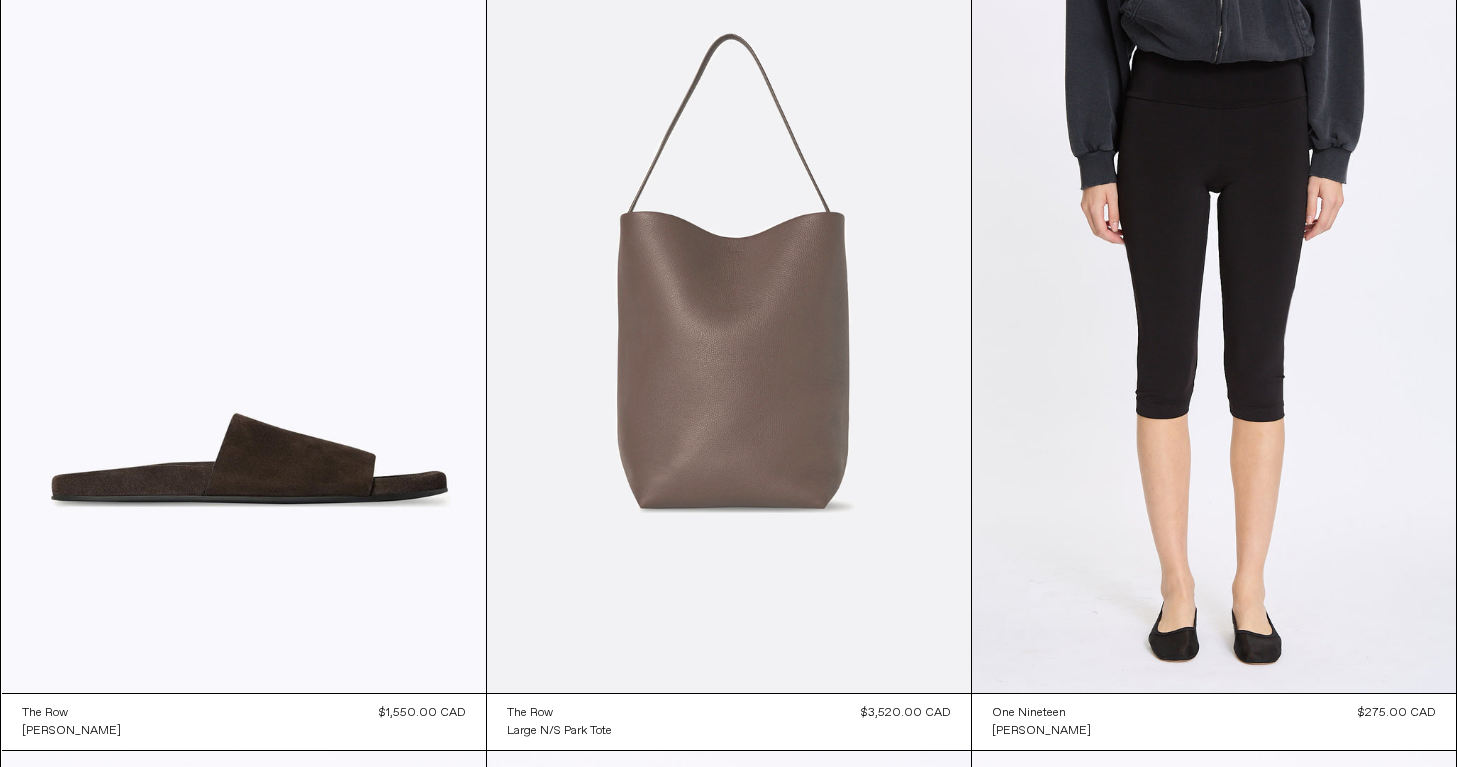 scroll, scrollTop: 0, scrollLeft: 0, axis: both 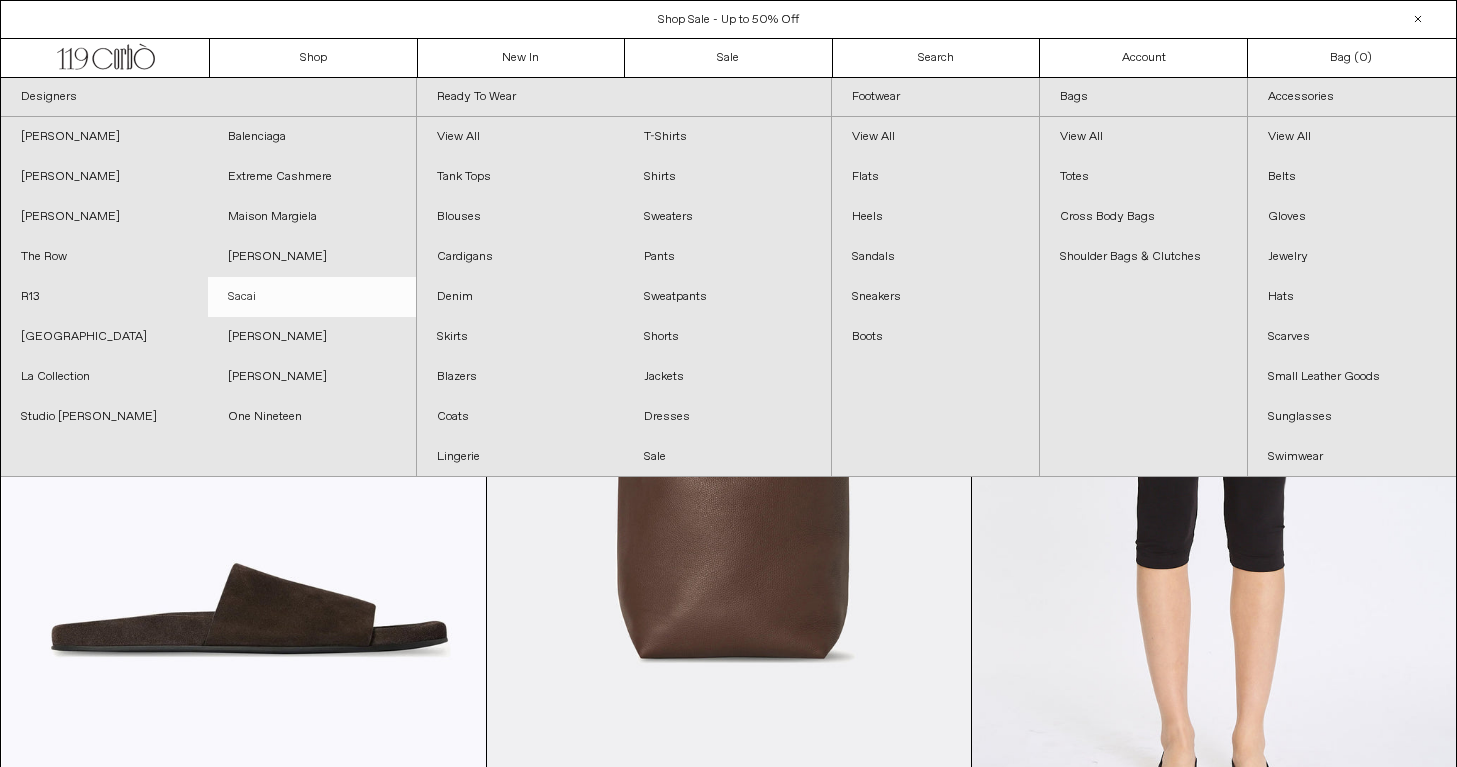 click on "Sacai" at bounding box center (311, 297) 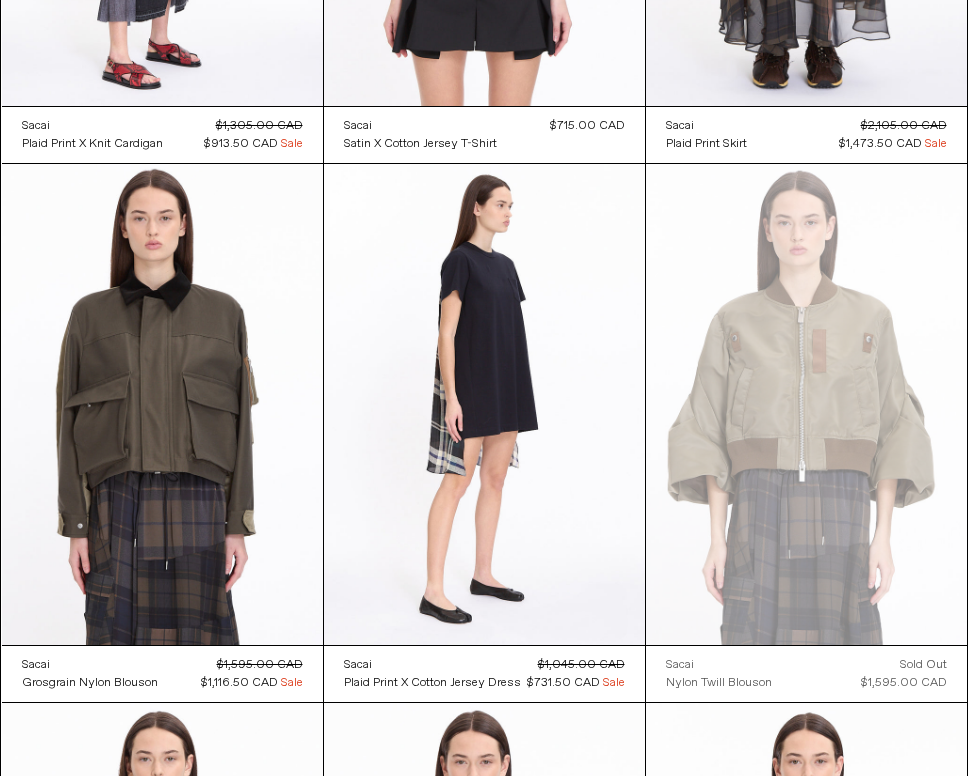 scroll, scrollTop: 0, scrollLeft: 0, axis: both 